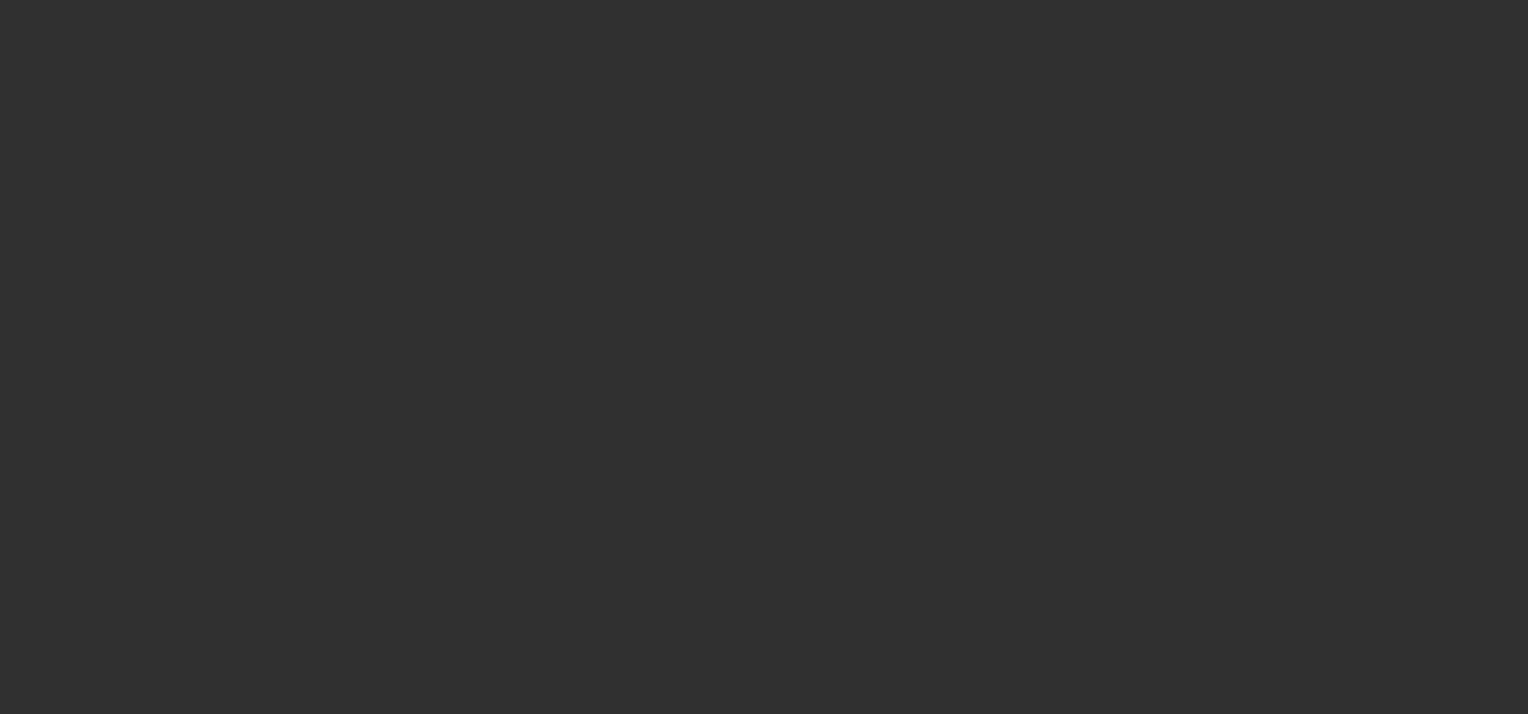 scroll, scrollTop: 0, scrollLeft: 0, axis: both 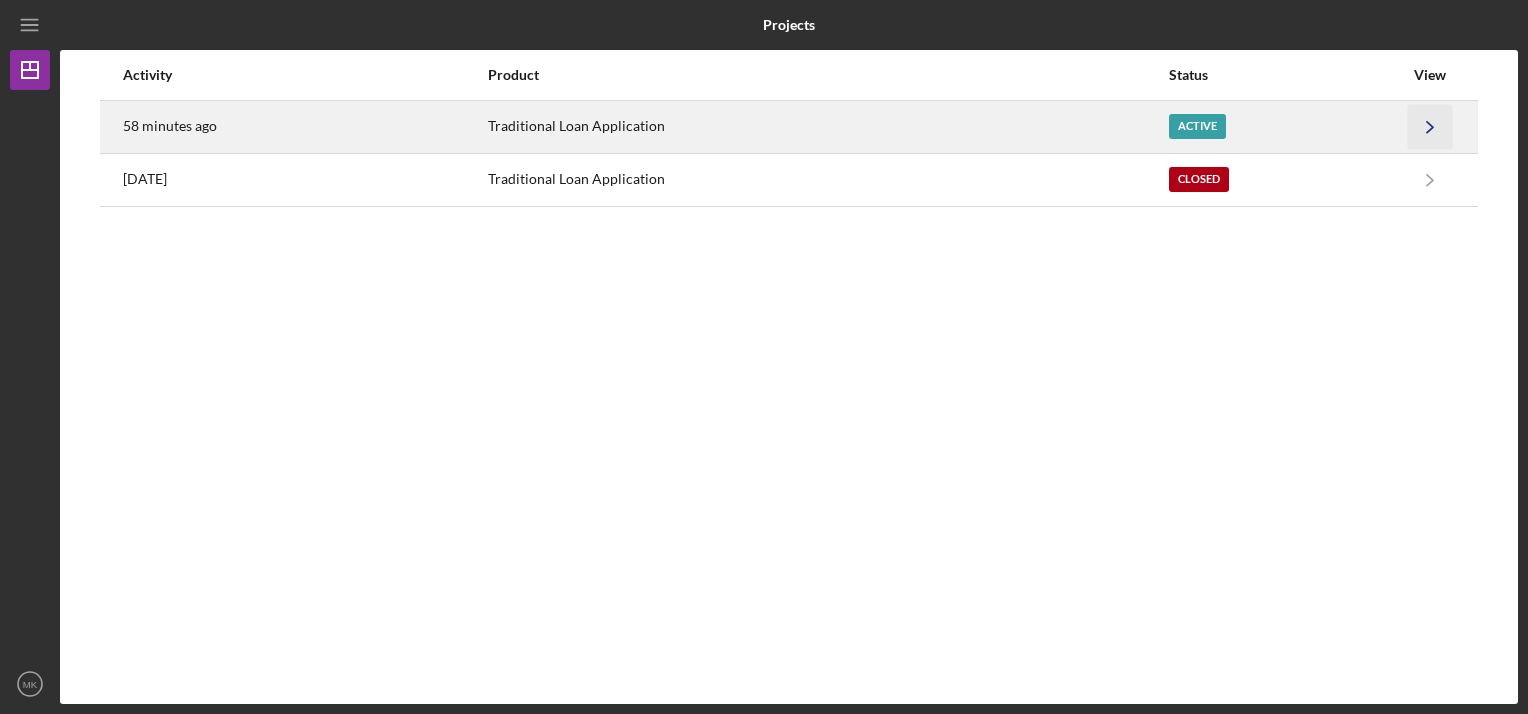 click on "Icon/Navigate" 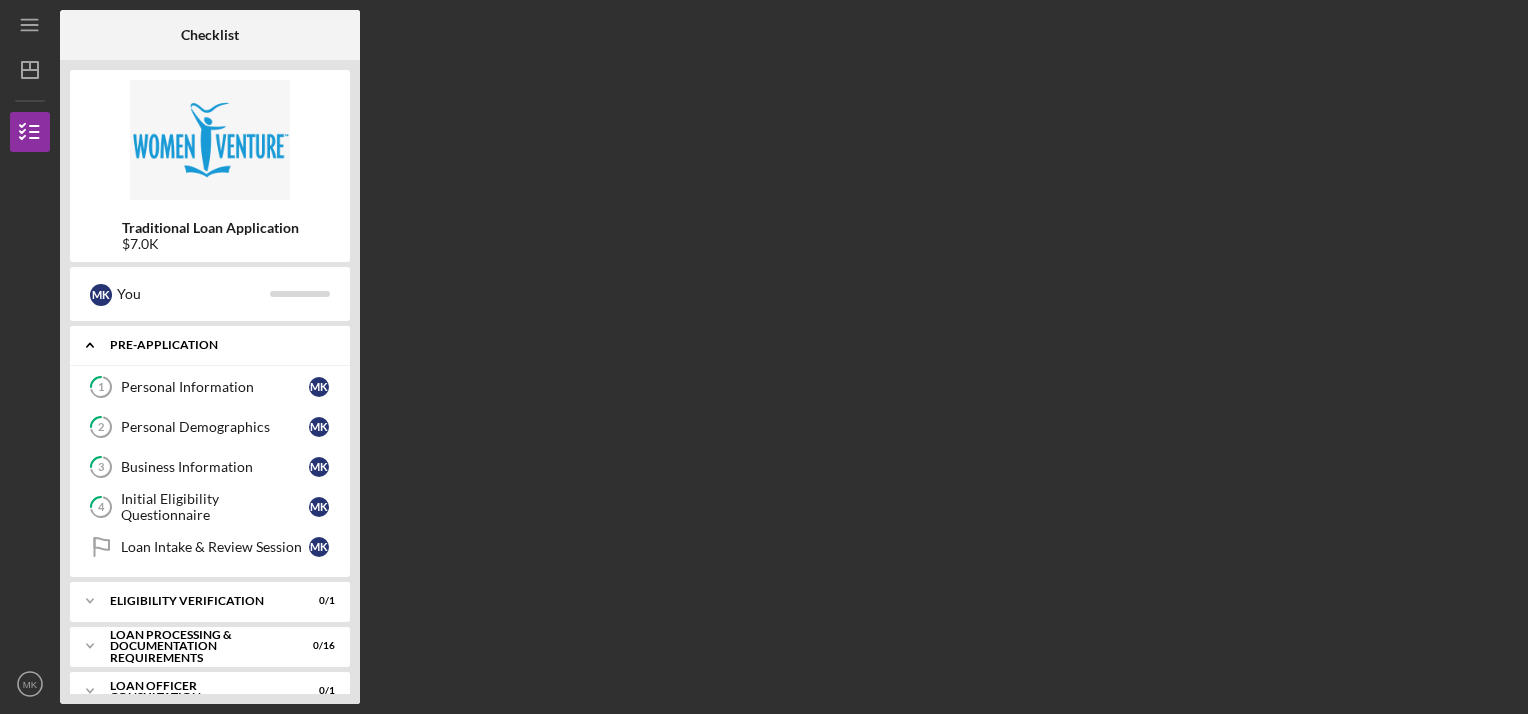 click on "Pre-Application" at bounding box center (217, 345) 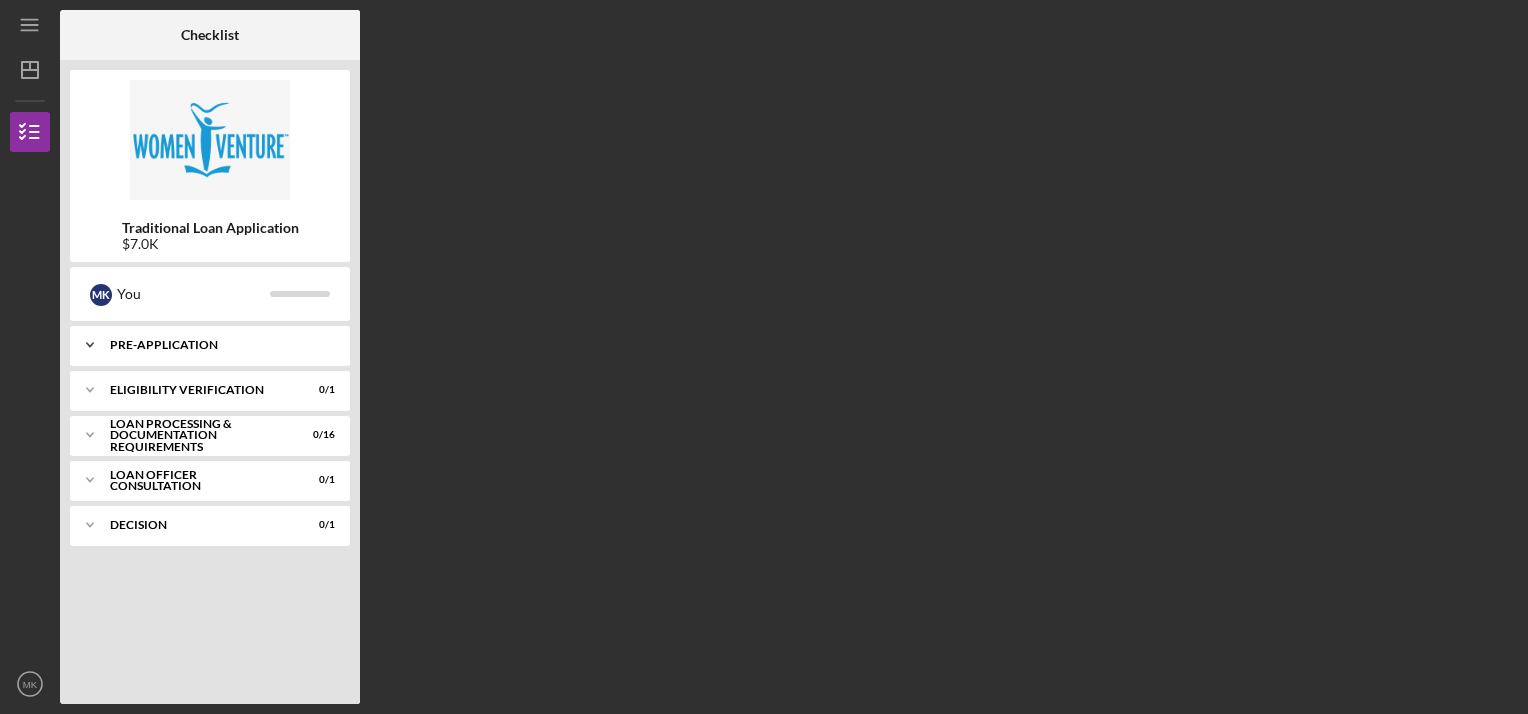 click on "Pre-Application" at bounding box center (217, 345) 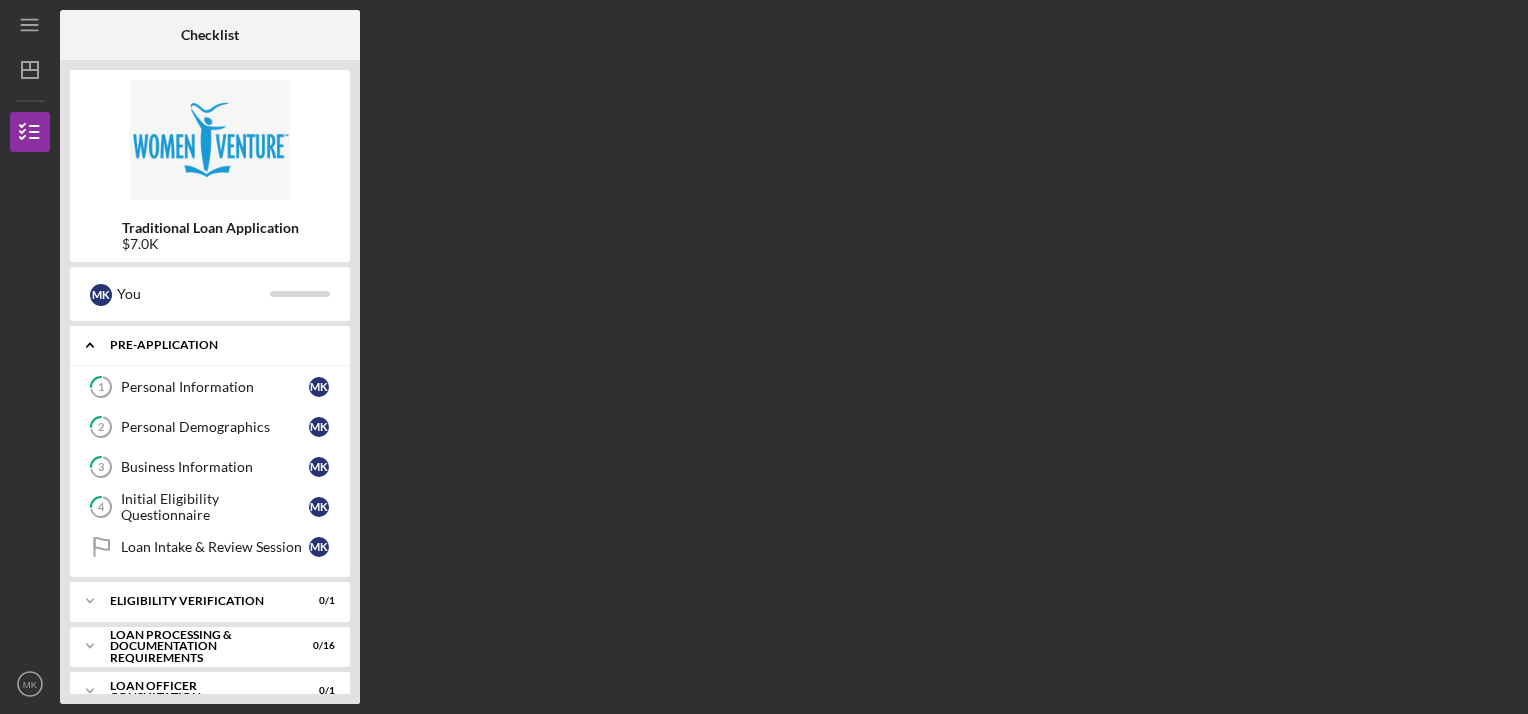 click on "Pre-Application" at bounding box center [217, 345] 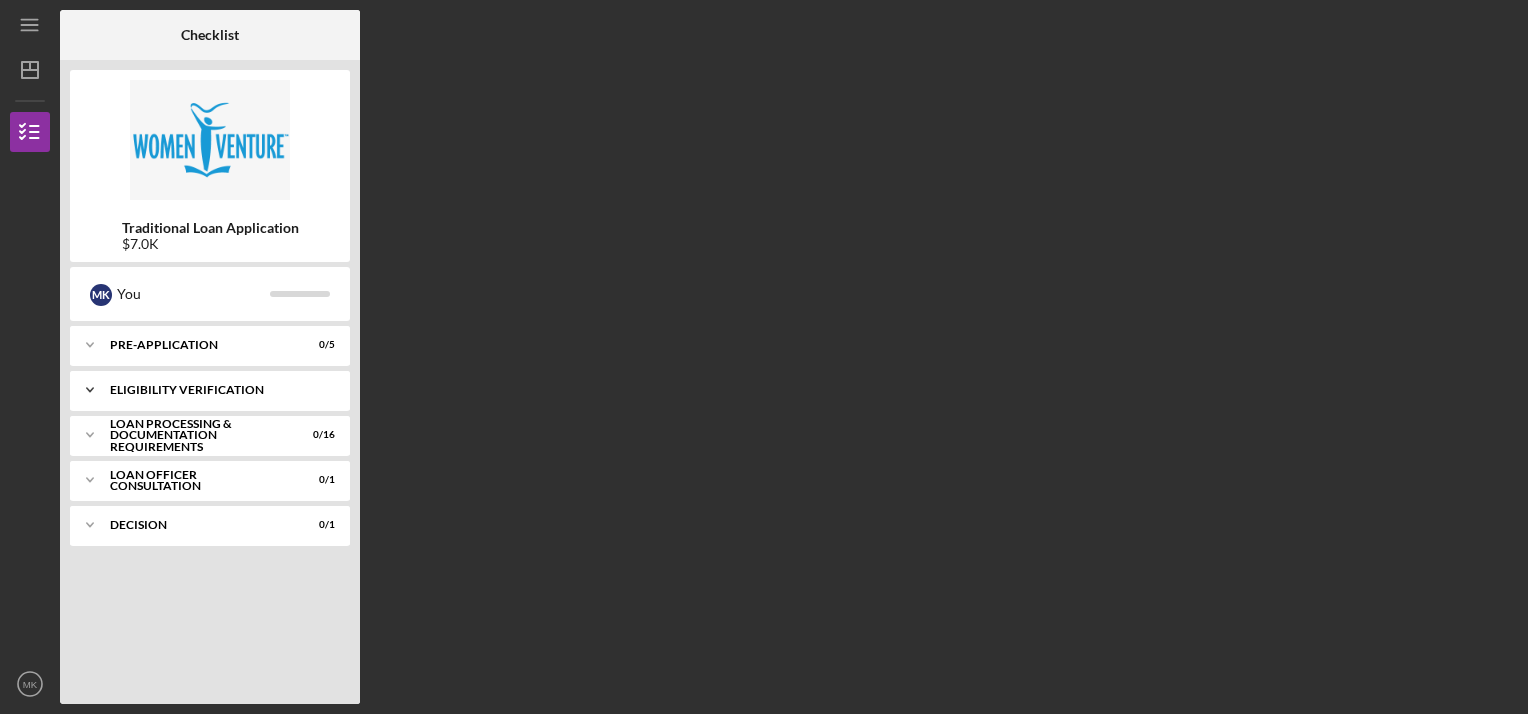 click on "Icon/Expander Eligibility Verification 0 / 1" at bounding box center (210, 390) 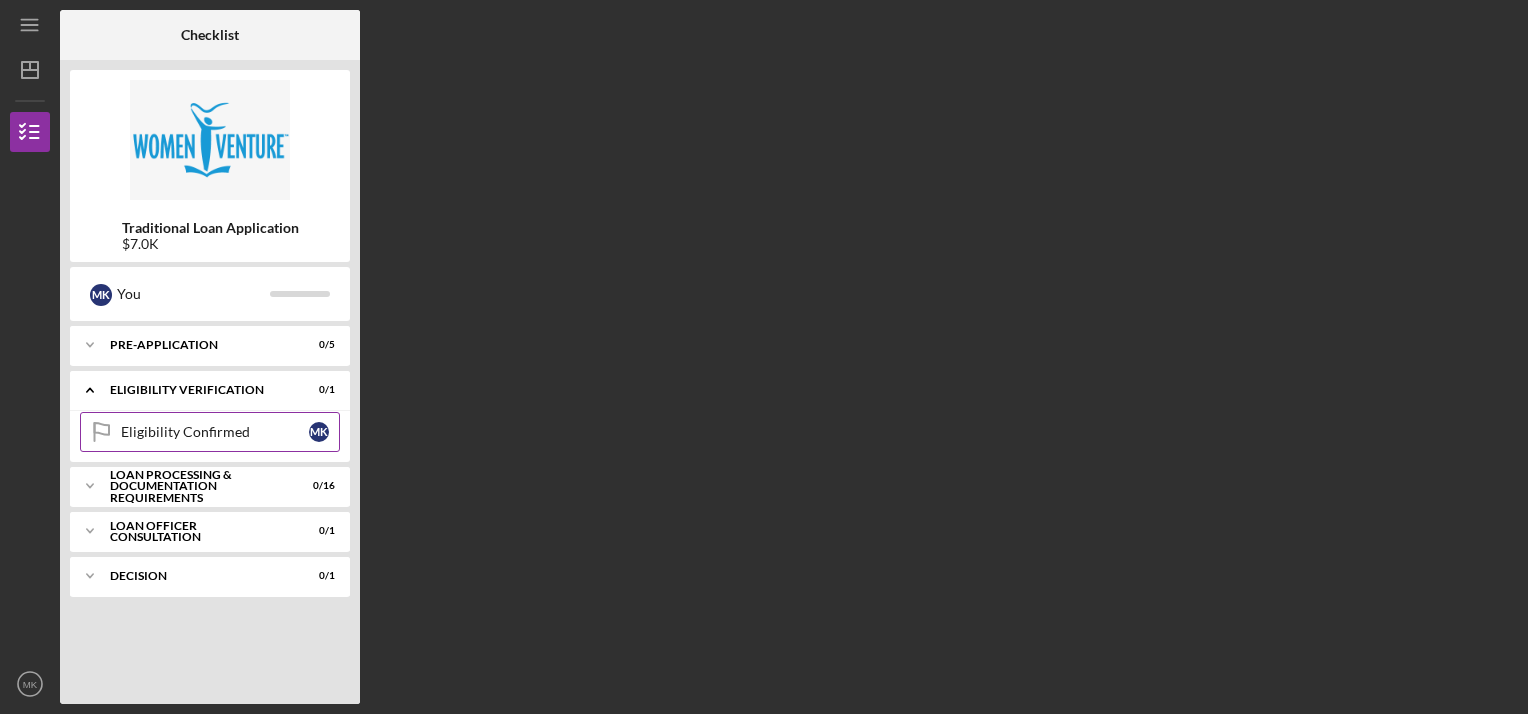 click on "Eligibility Confirmed Eligibility Confirmed M K" at bounding box center [210, 432] 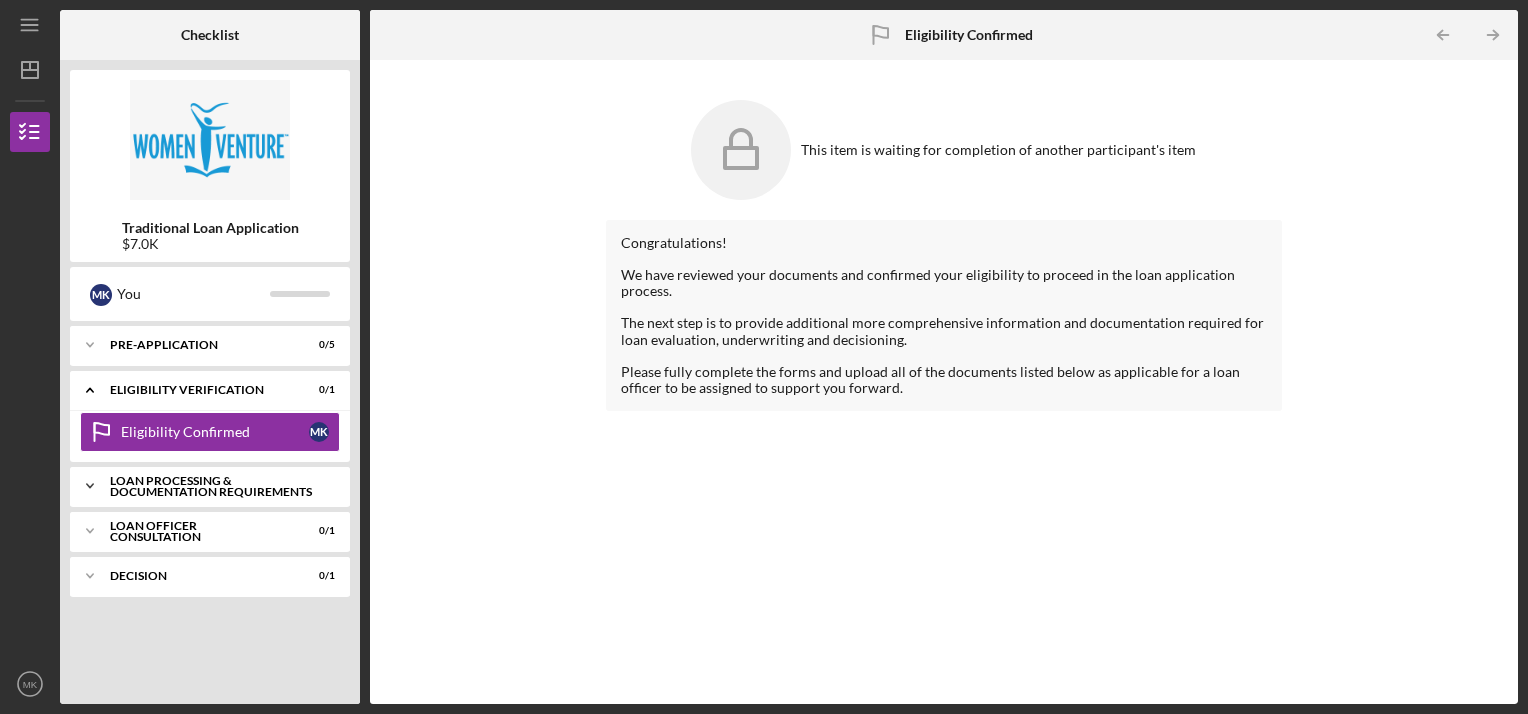 click on "Icon/Expander Loan Processing & Documentation Requirements 0 / 16" at bounding box center (210, 486) 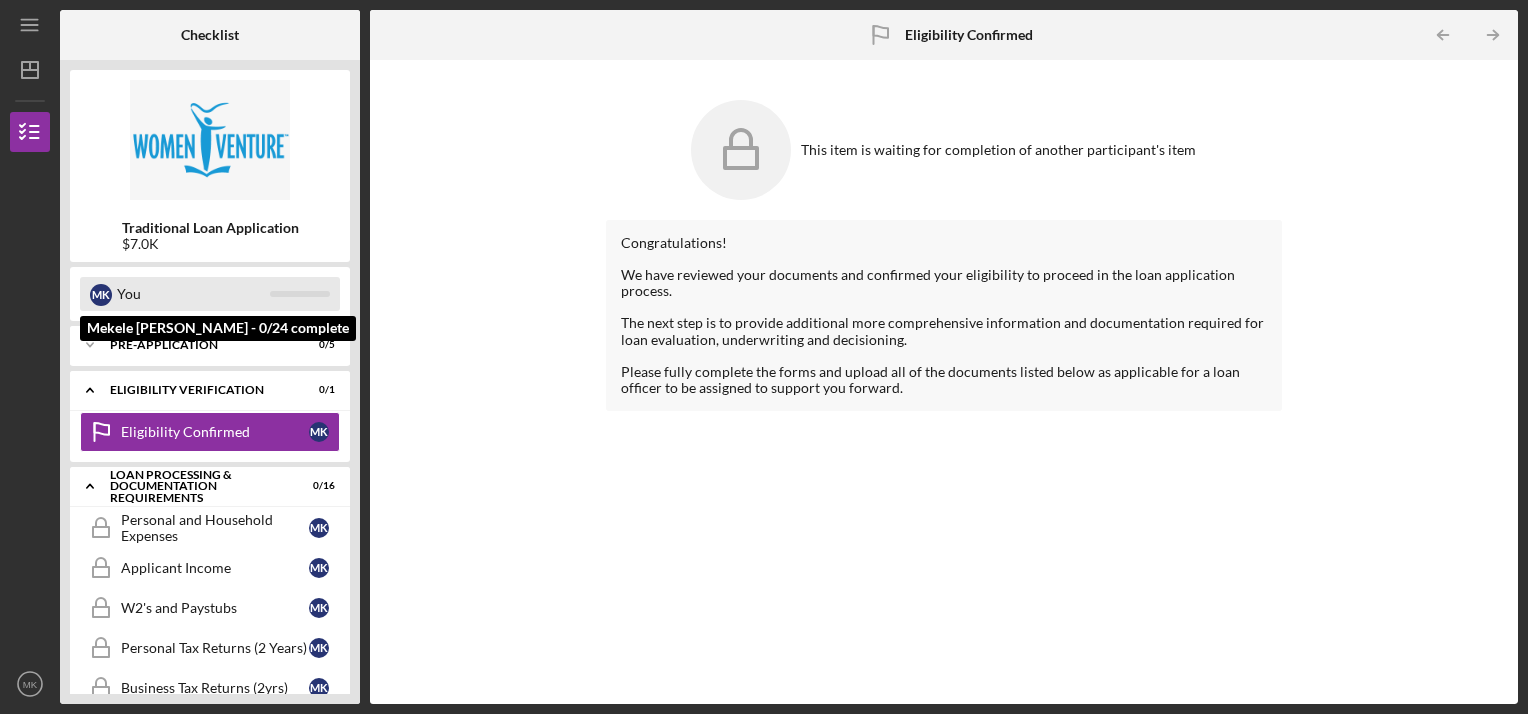 click on "You" at bounding box center [193, 294] 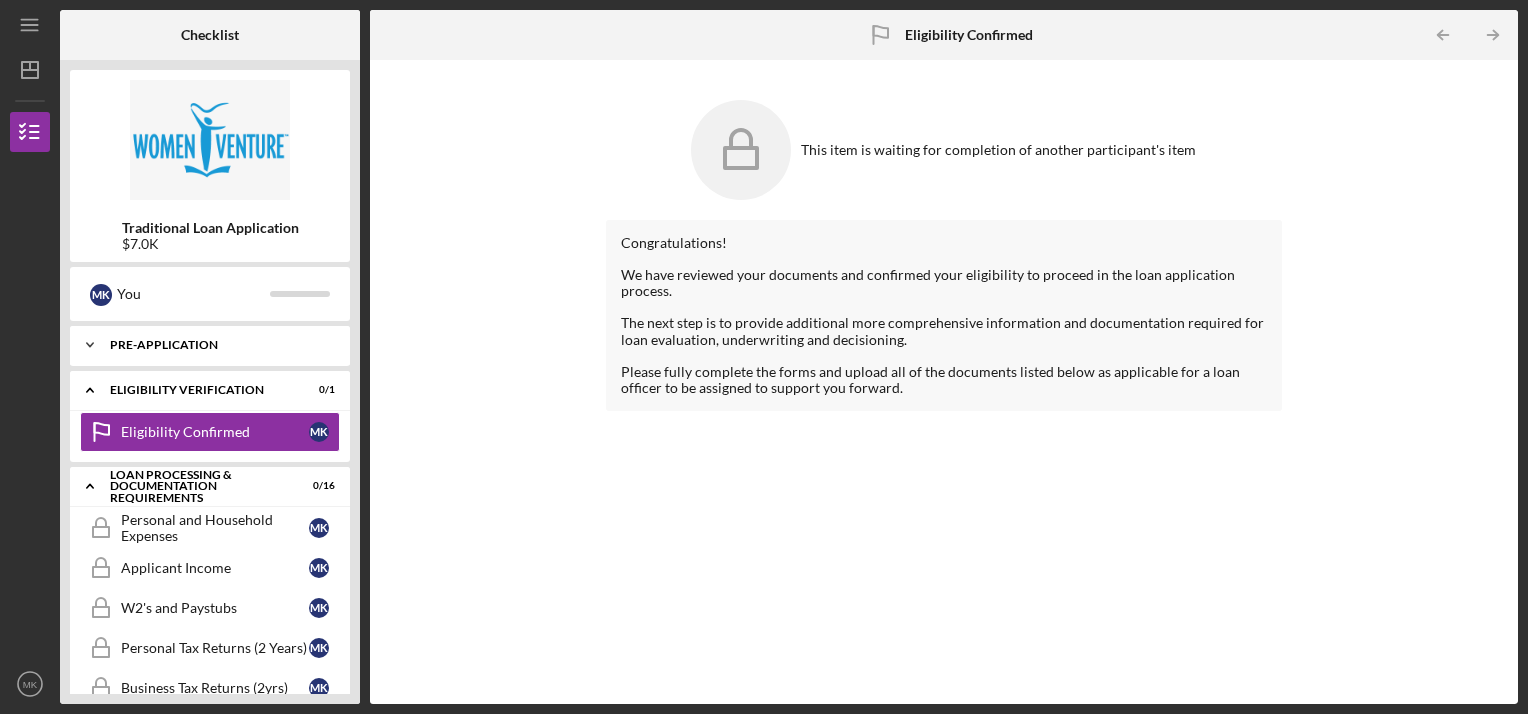 click on "Pre-Application" at bounding box center (217, 345) 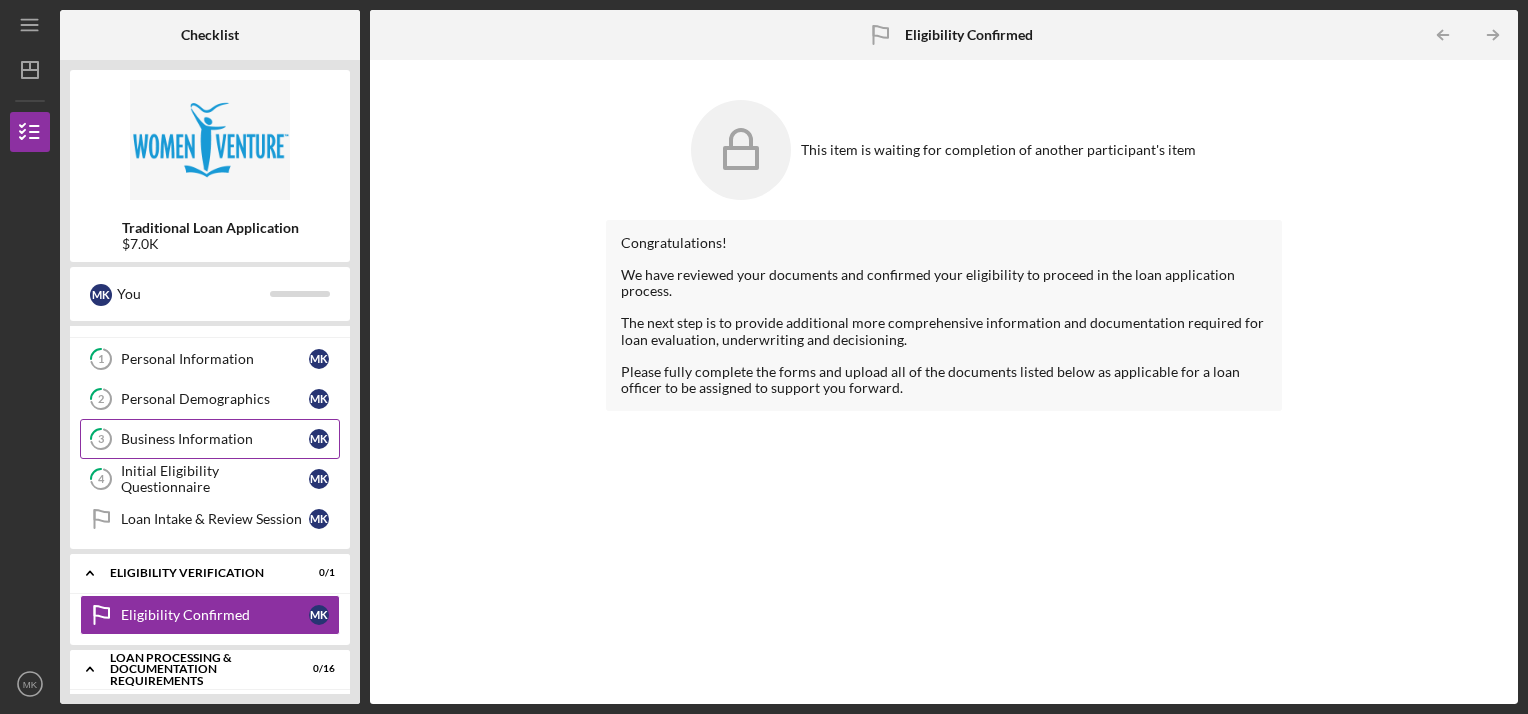 scroll, scrollTop: 19, scrollLeft: 0, axis: vertical 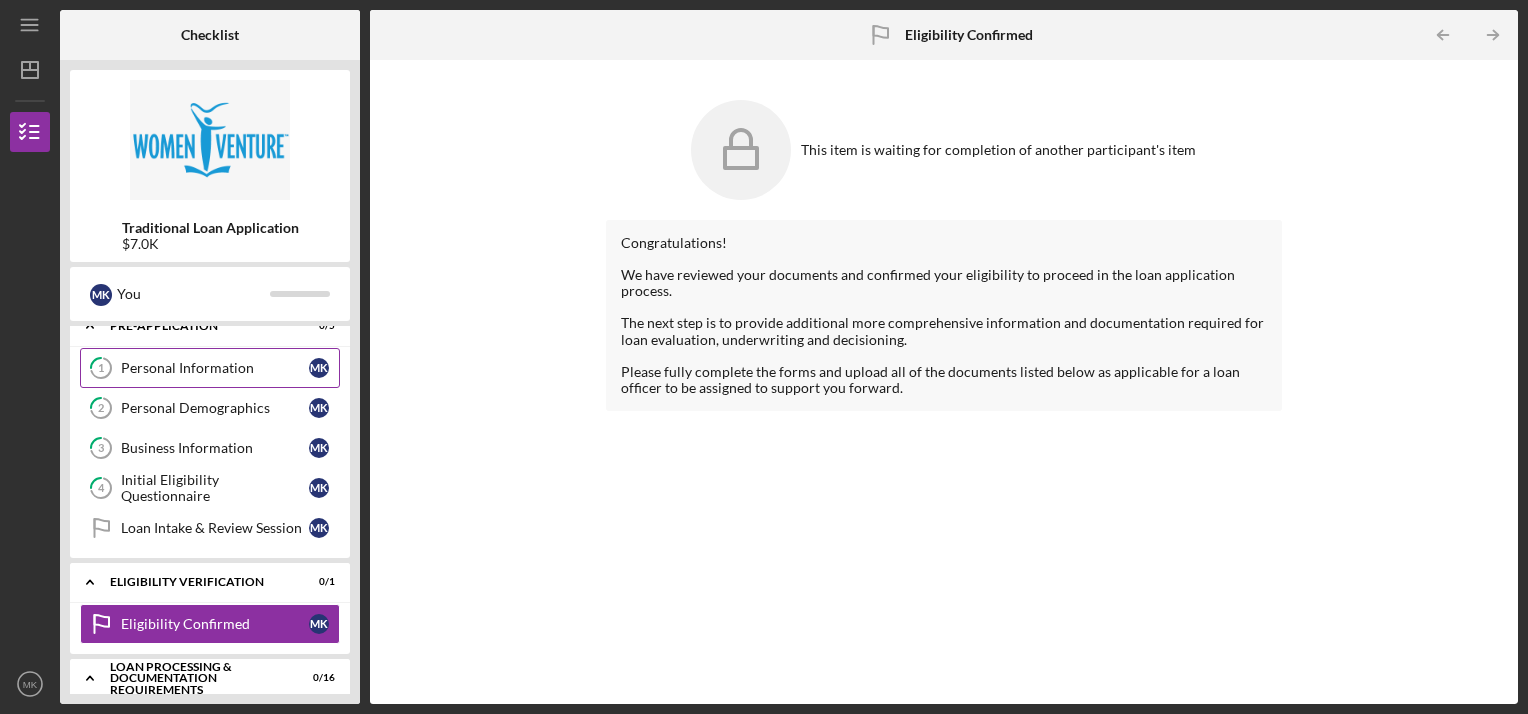 click on "Personal Information" at bounding box center (215, 368) 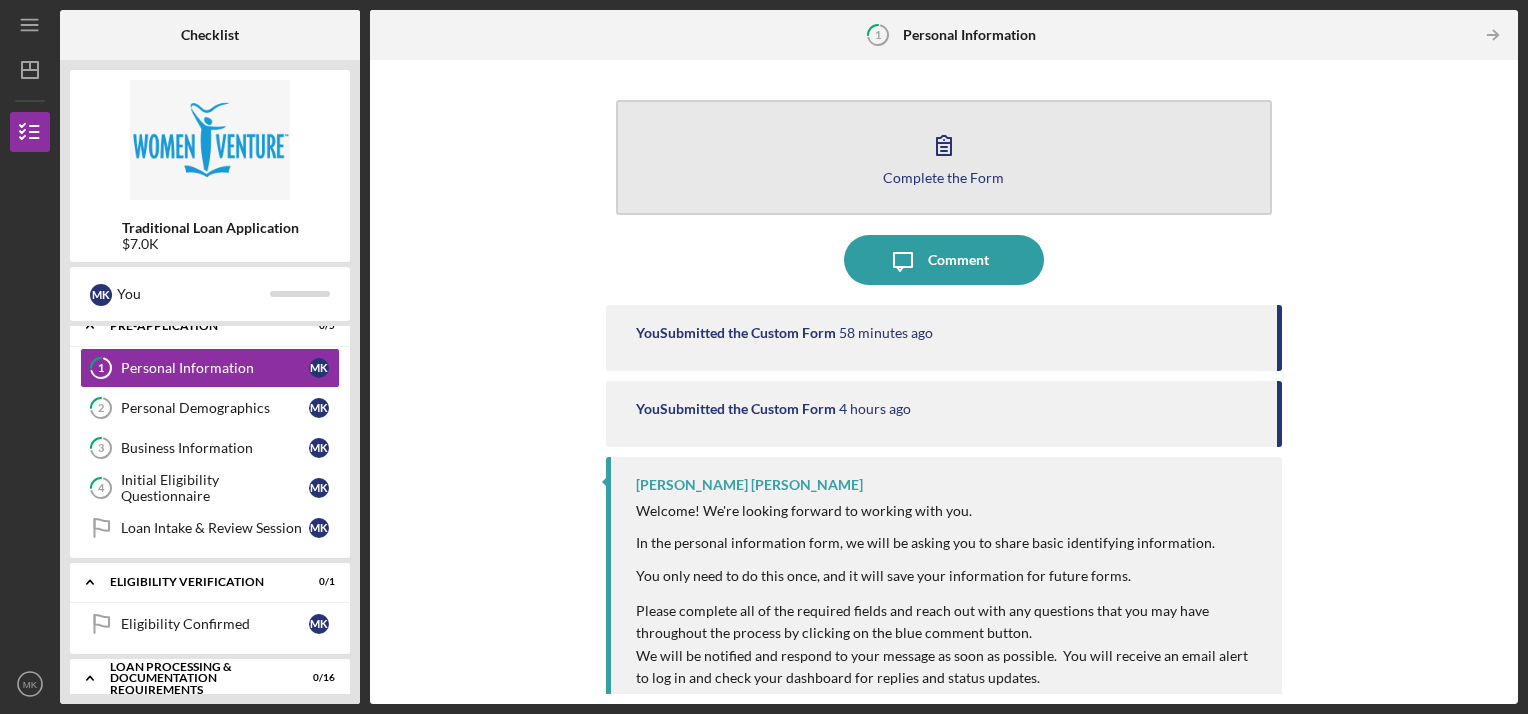 click on "Complete the Form" at bounding box center [943, 177] 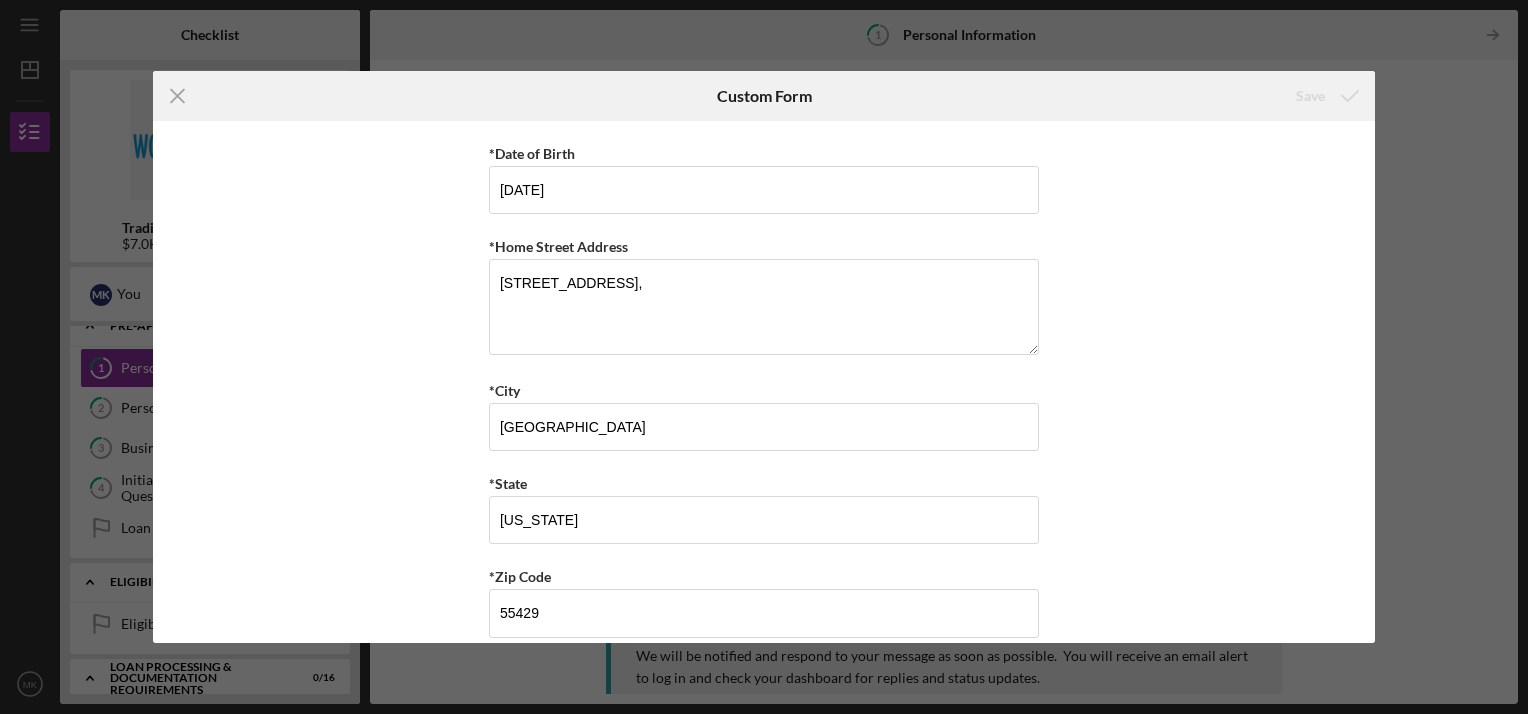 scroll, scrollTop: 268, scrollLeft: 0, axis: vertical 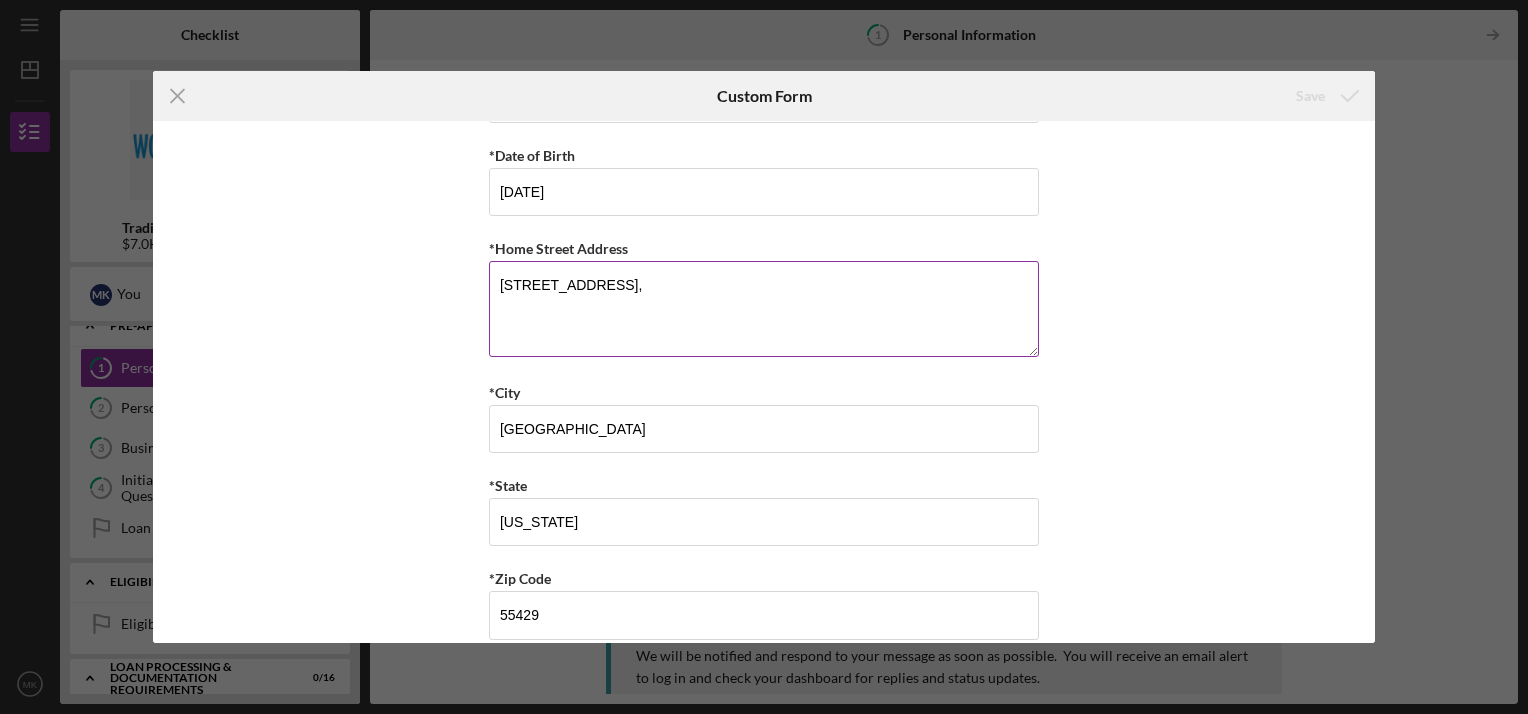 click on "*Home Street Address" at bounding box center [764, 248] 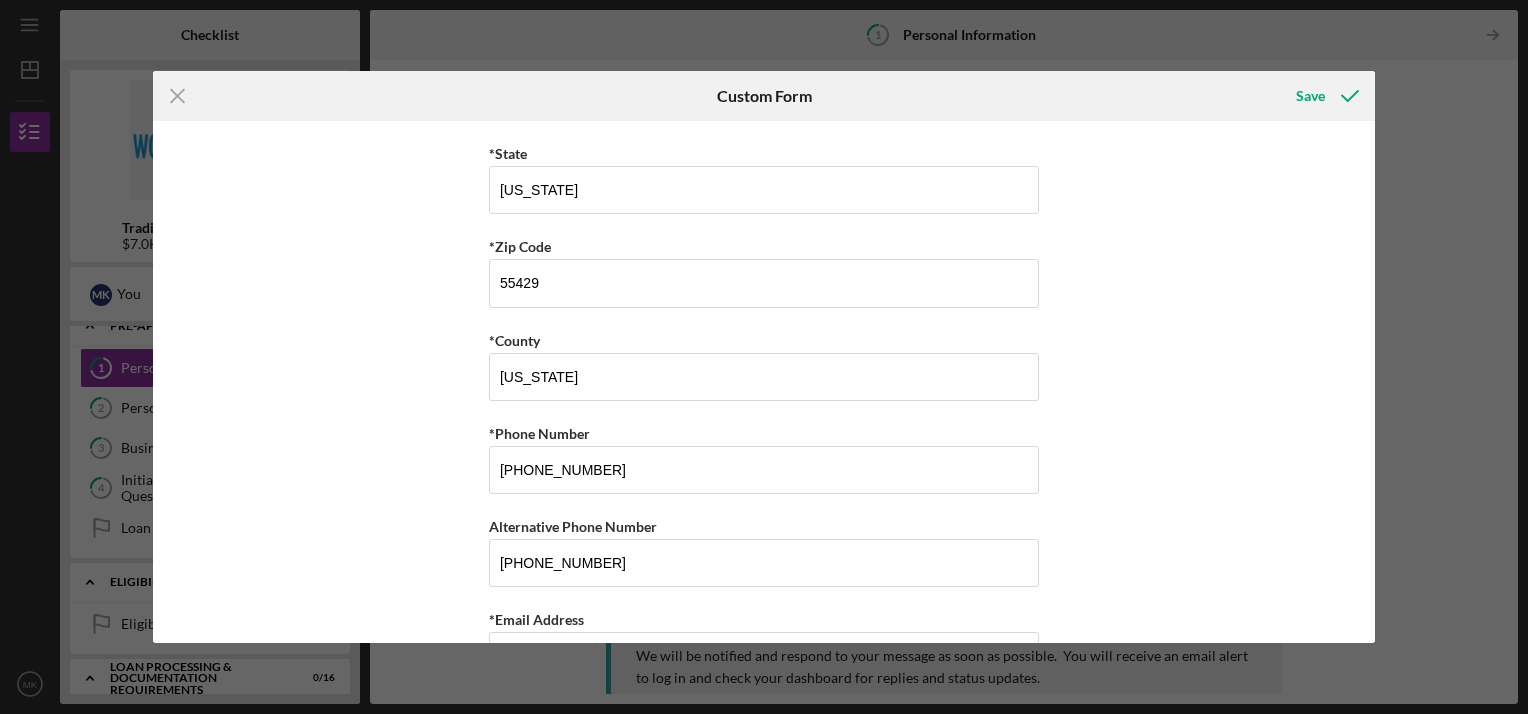 scroll, scrollTop: 662, scrollLeft: 0, axis: vertical 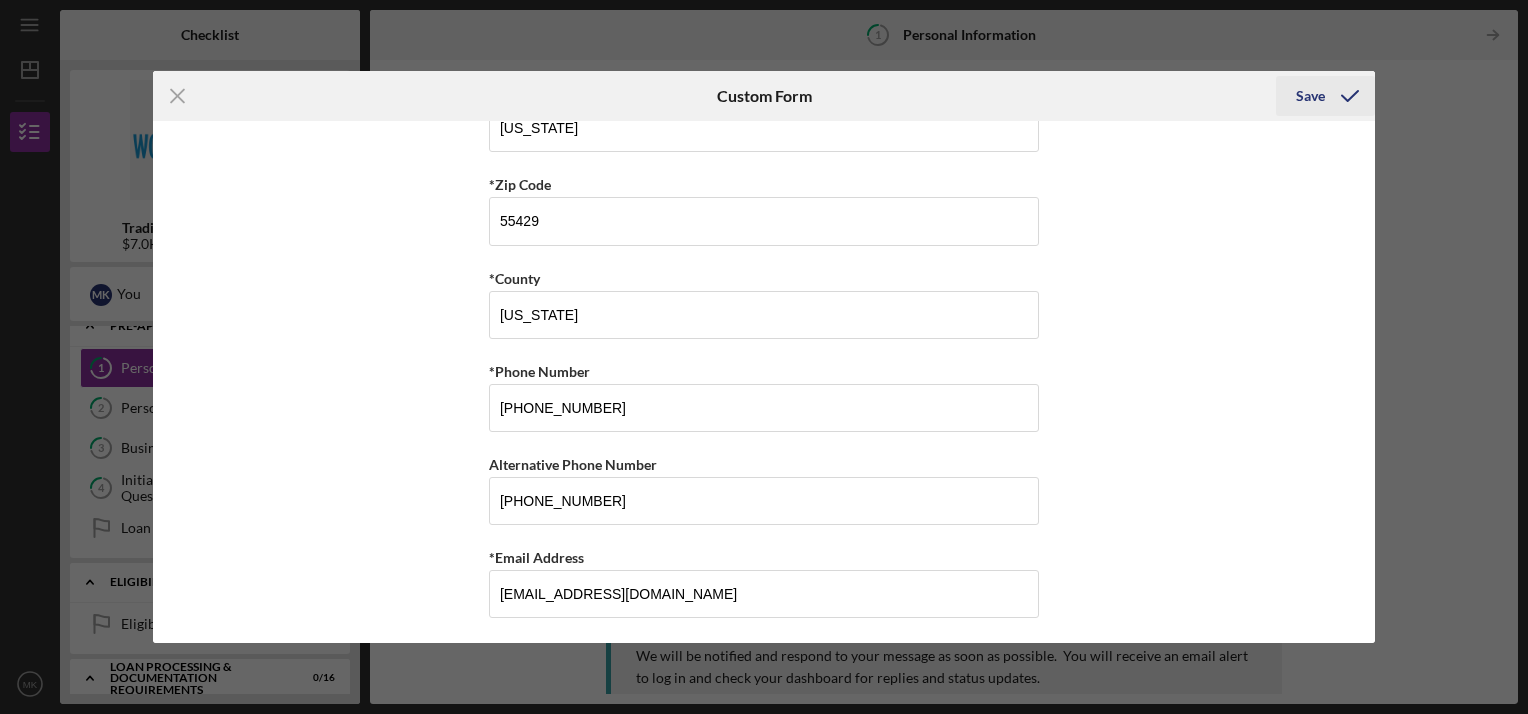 click 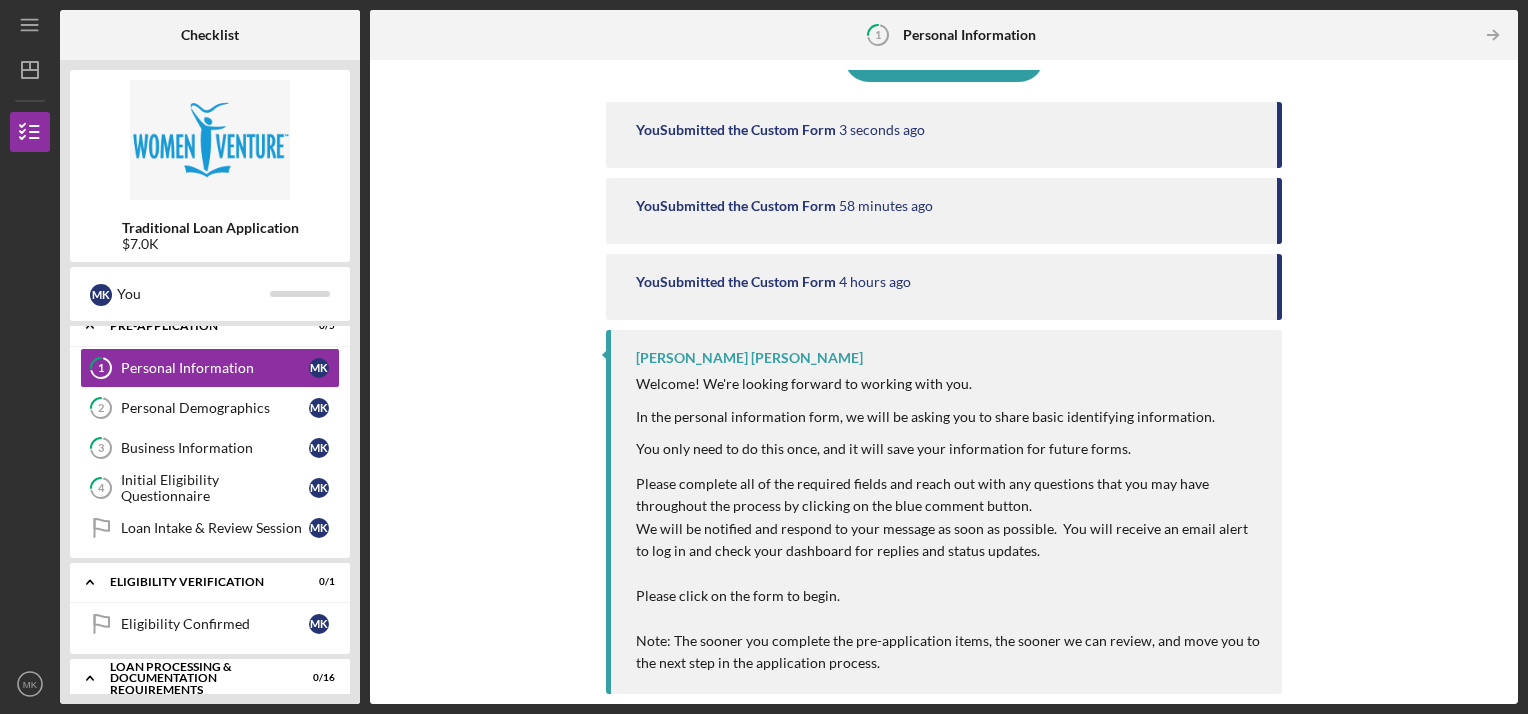 scroll, scrollTop: 200, scrollLeft: 0, axis: vertical 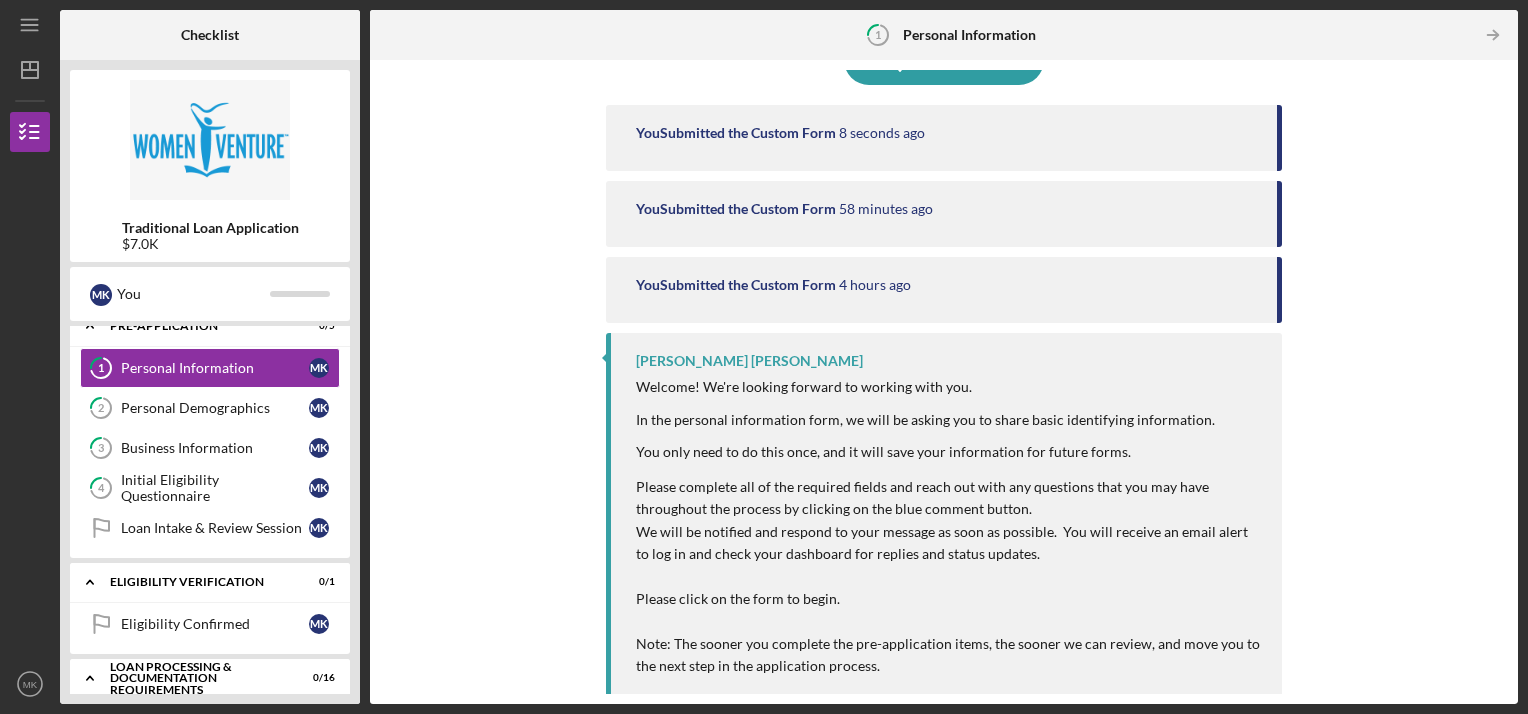 click at bounding box center (949, 436) 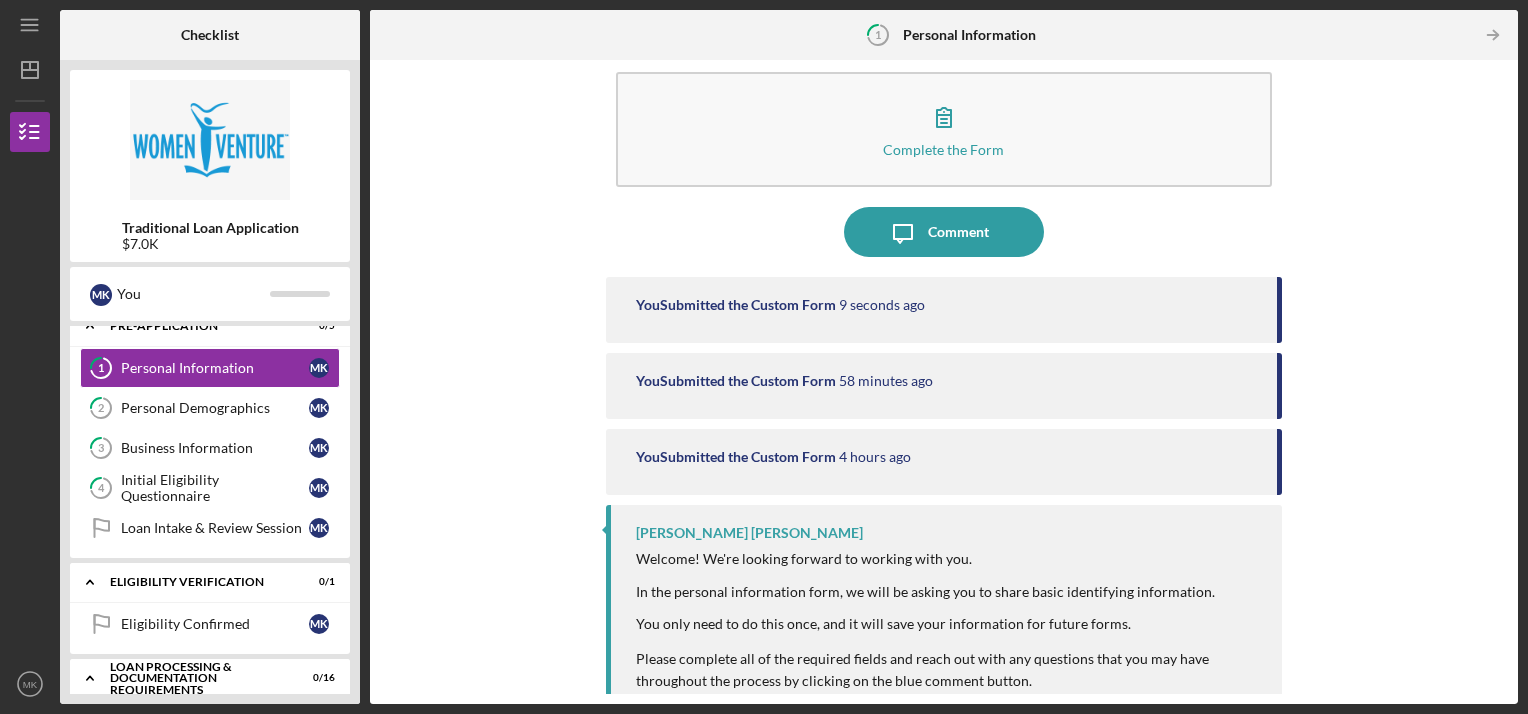 scroll, scrollTop: 0, scrollLeft: 0, axis: both 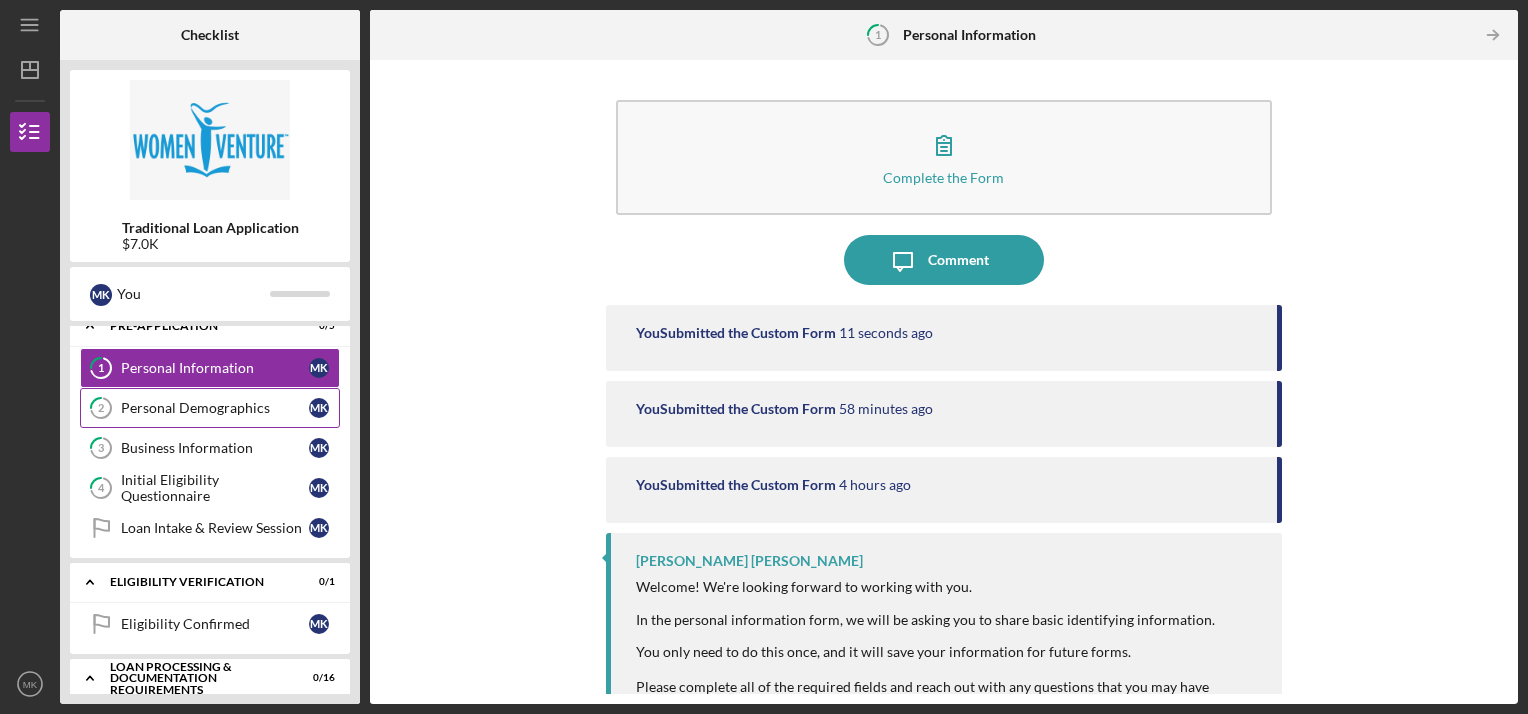 click on "Personal Demographics" at bounding box center [215, 408] 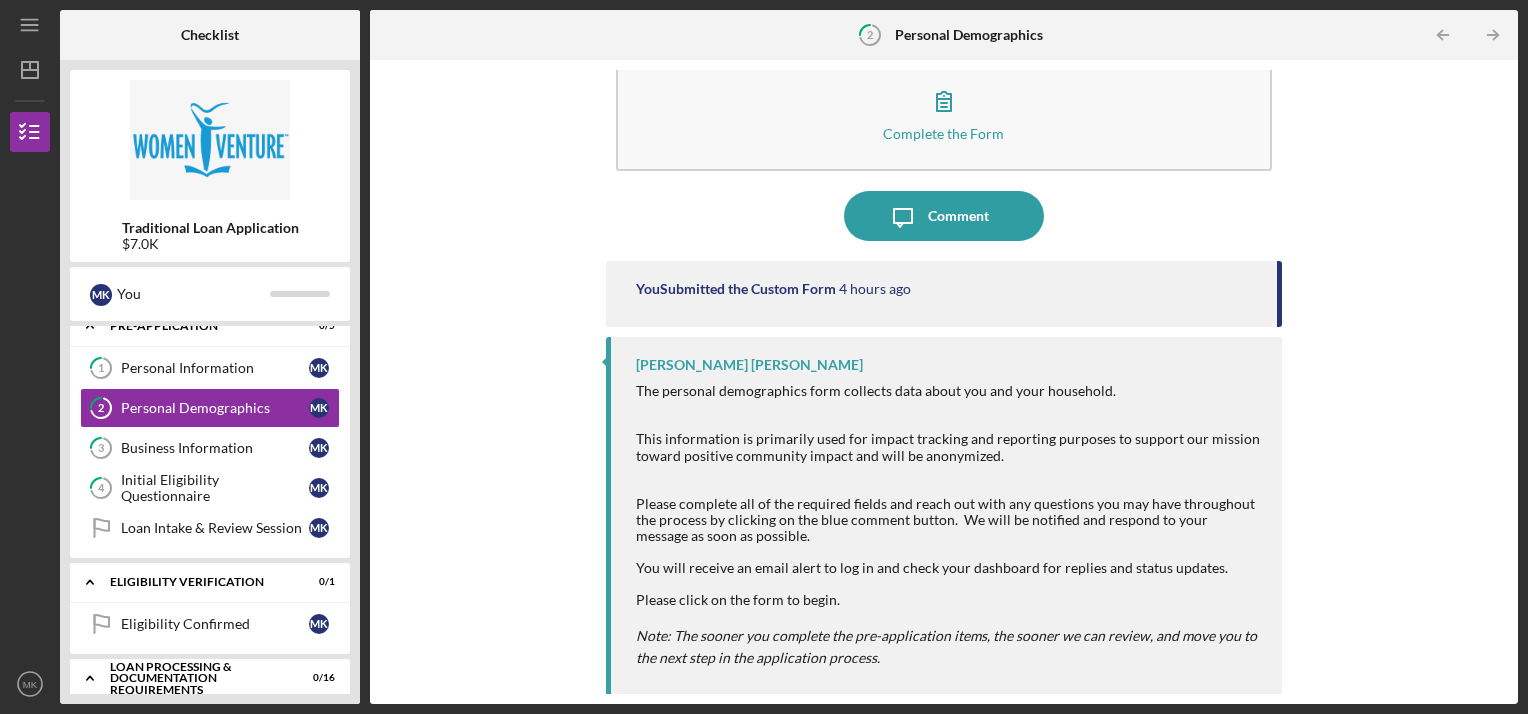 scroll, scrollTop: 0, scrollLeft: 0, axis: both 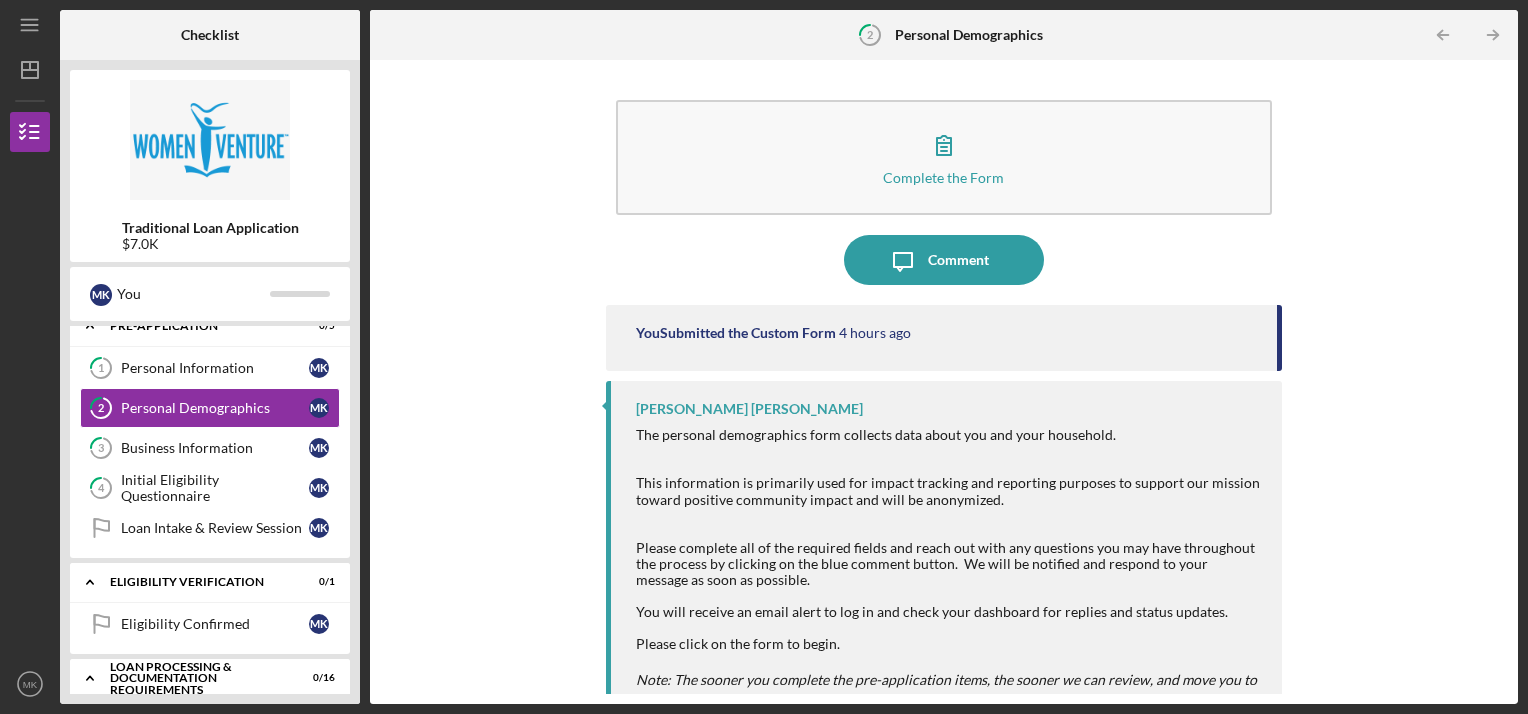 click on "[PERSON_NAME] [PERSON_NAME]" at bounding box center (749, 409) 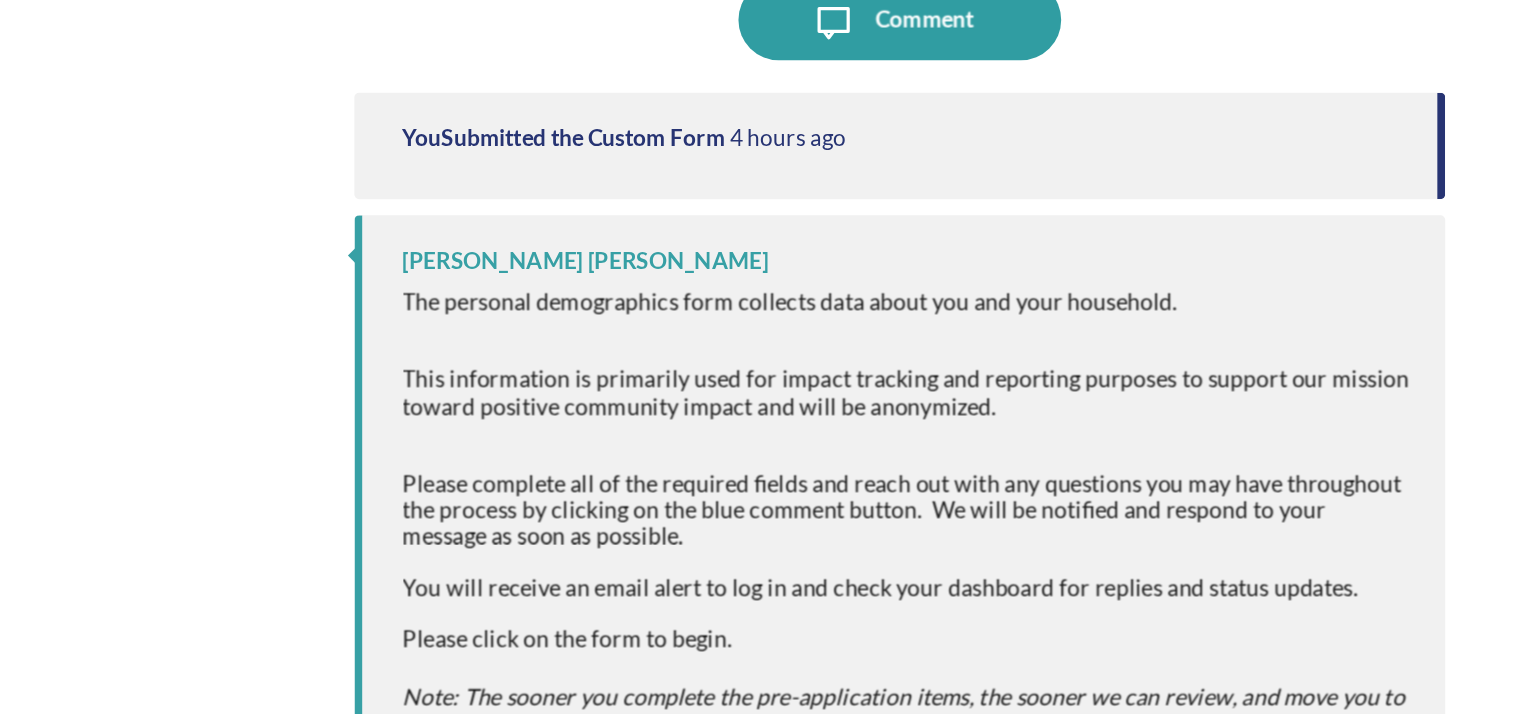 scroll, scrollTop: 55, scrollLeft: 0, axis: vertical 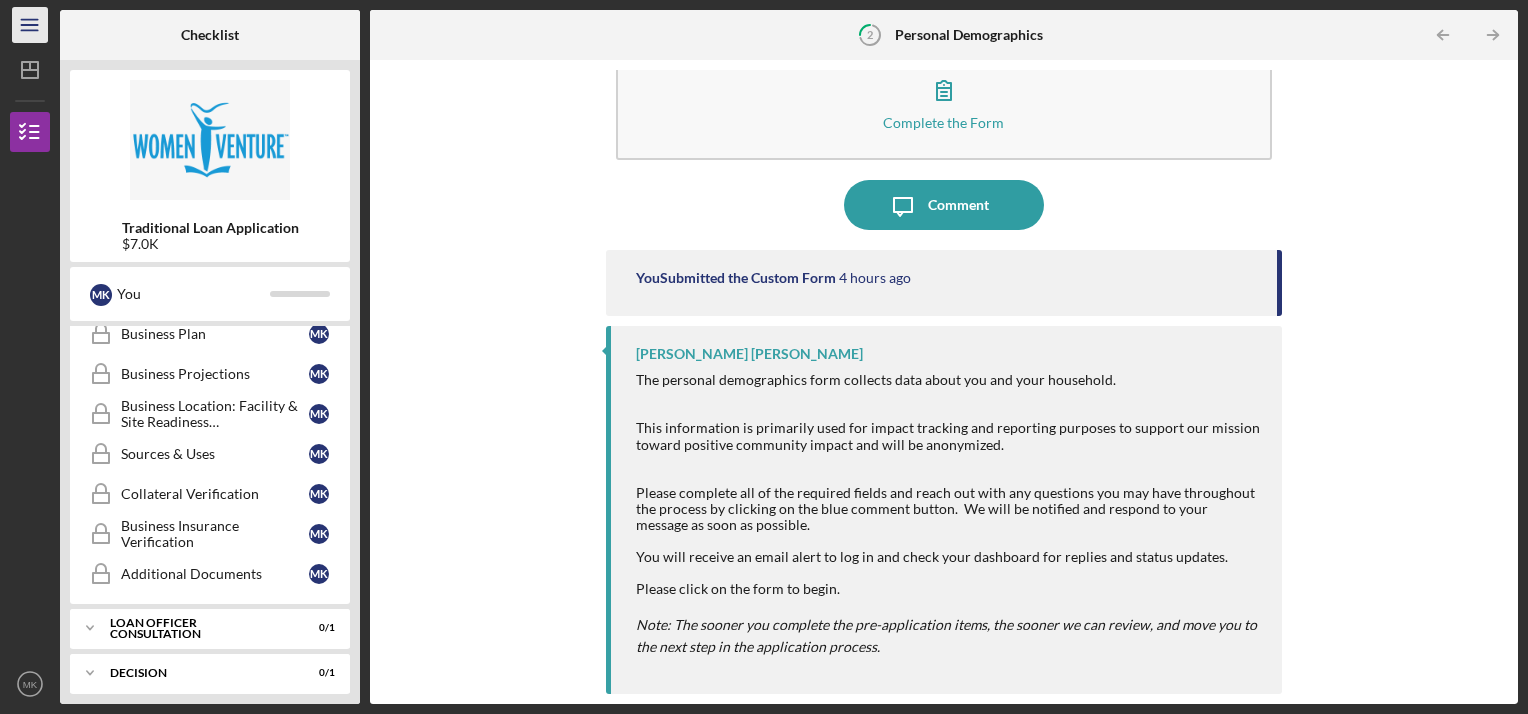 click 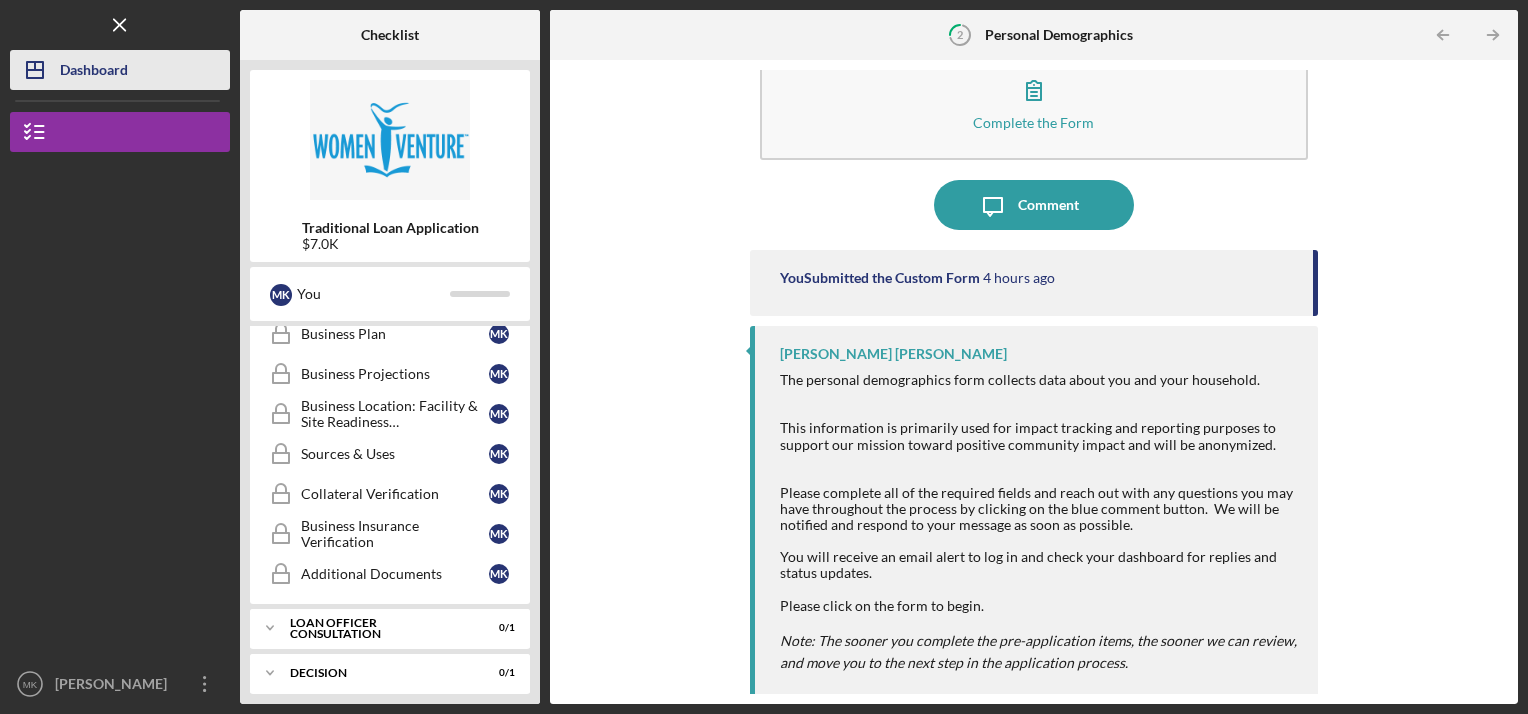 click on "Dashboard" at bounding box center (94, 72) 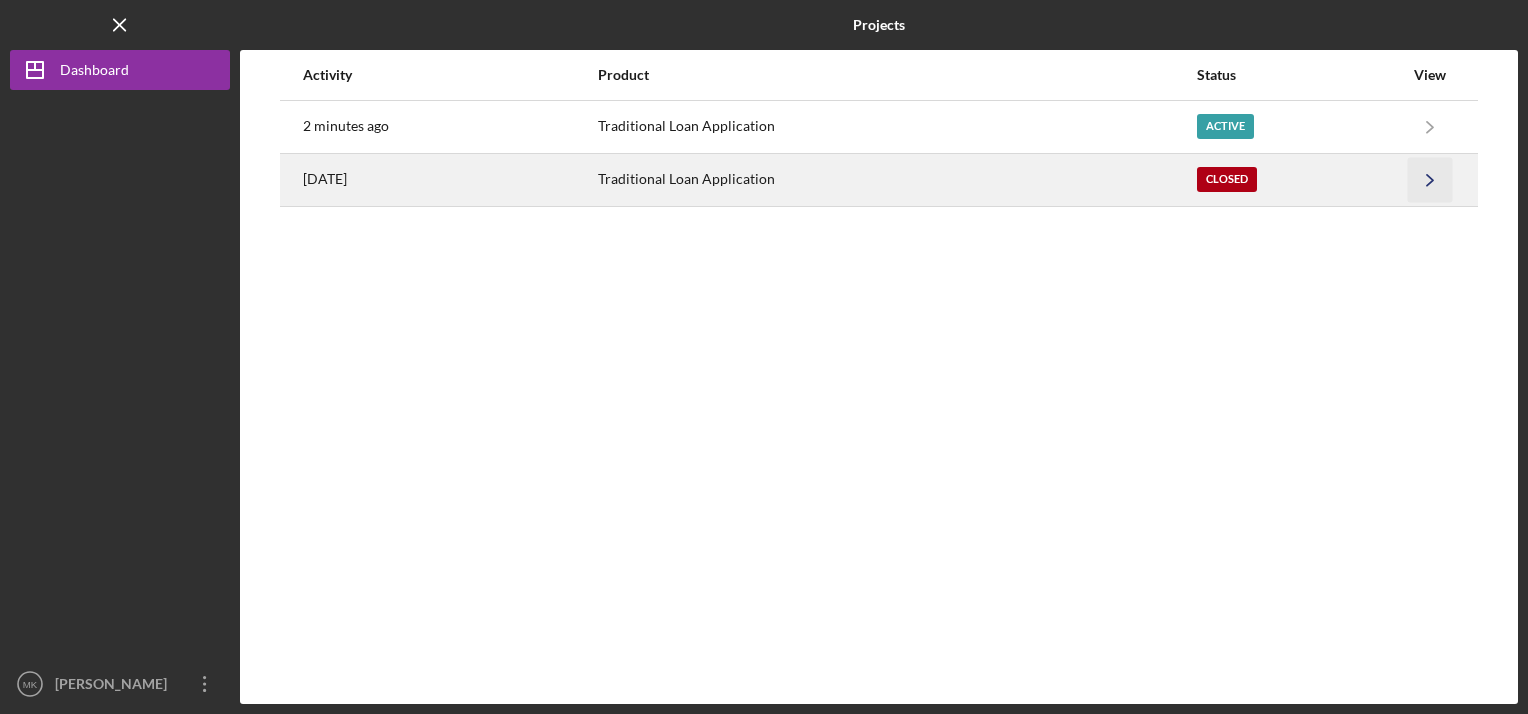 click on "Icon/Navigate" 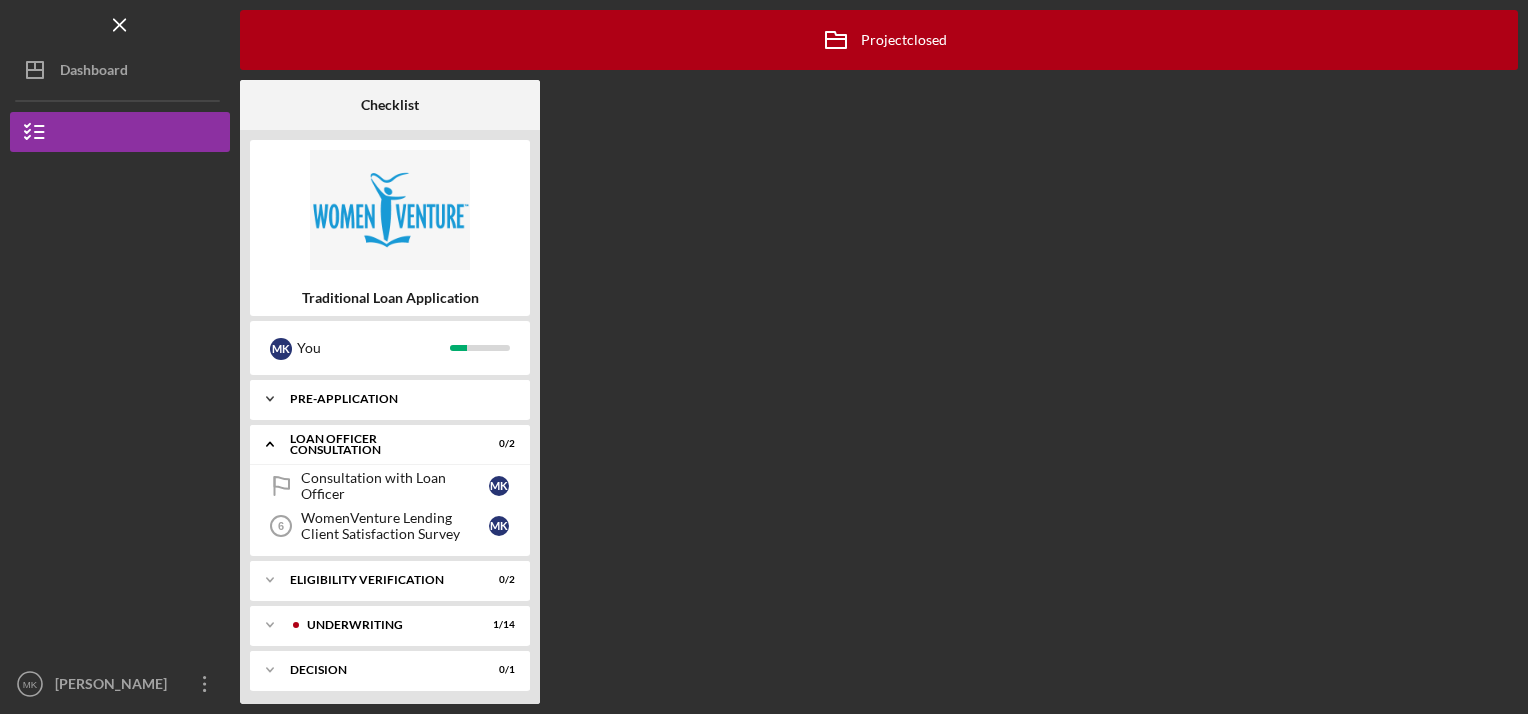 click on "Pre-Application" at bounding box center (397, 399) 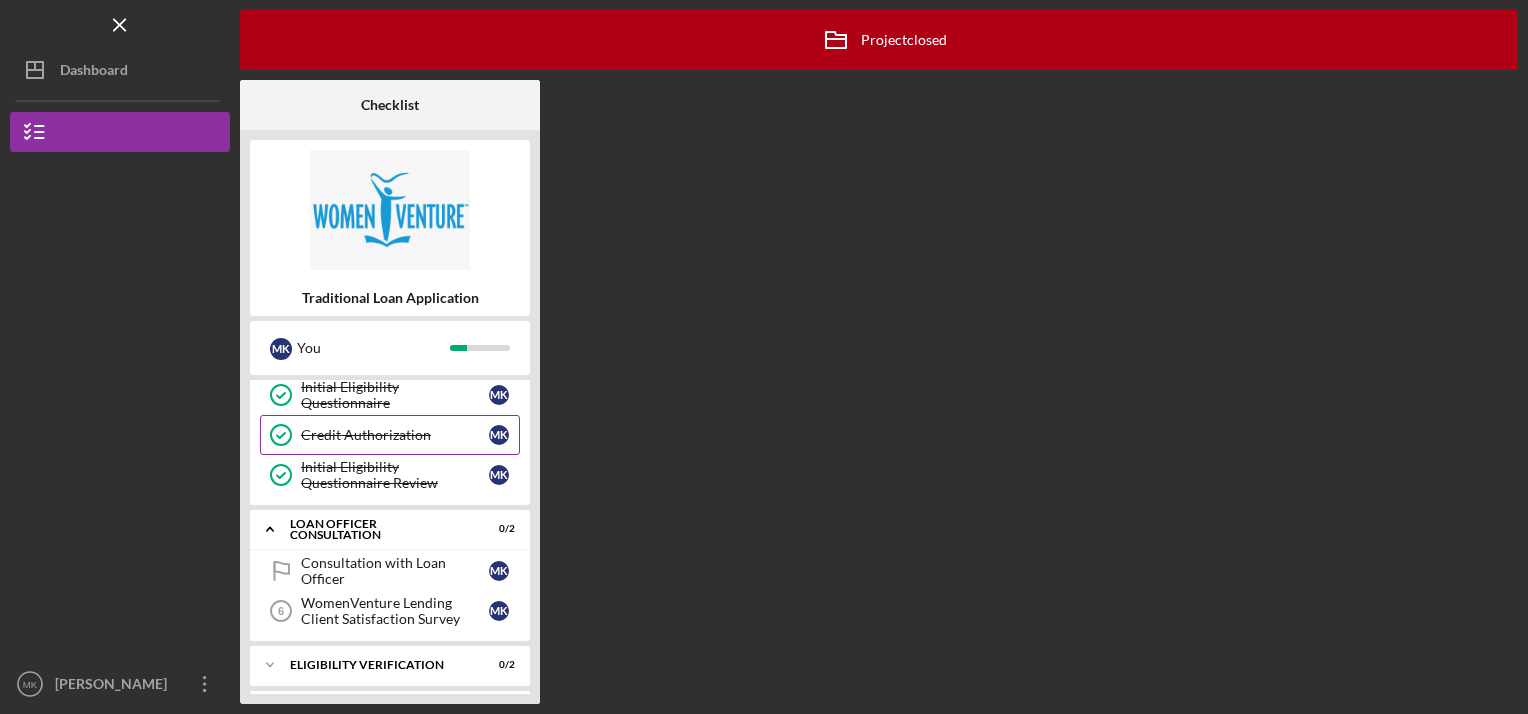 scroll, scrollTop: 254, scrollLeft: 0, axis: vertical 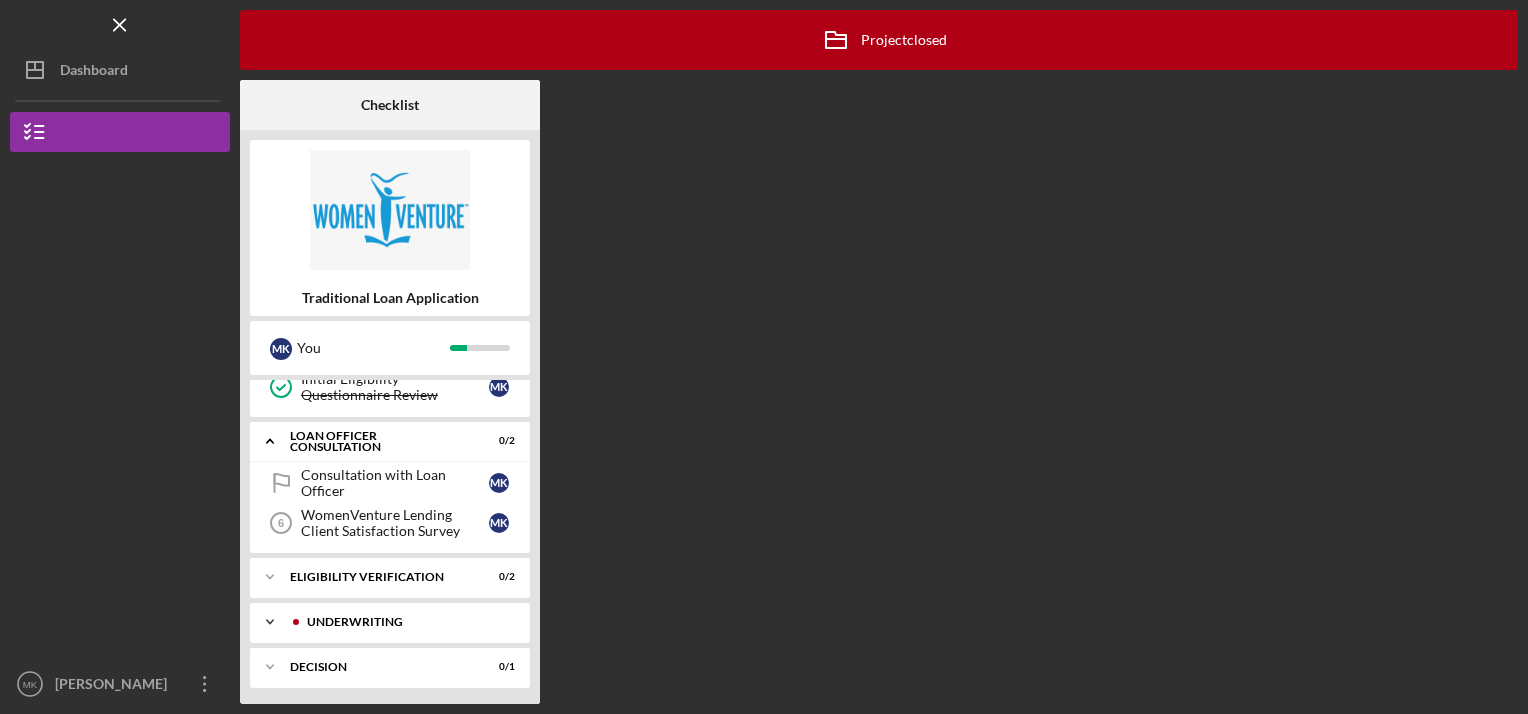 click on "Underwriting" at bounding box center [406, 622] 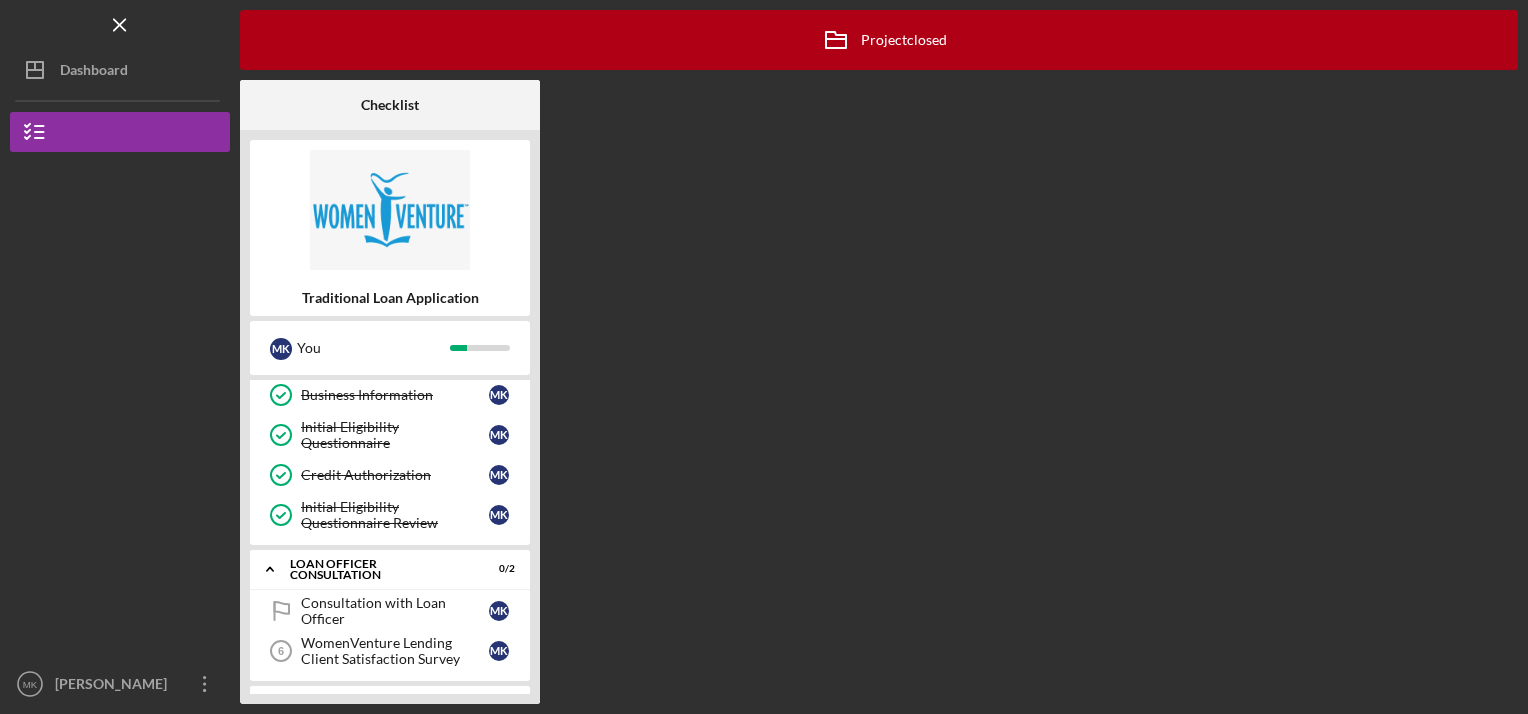 scroll, scrollTop: 0, scrollLeft: 0, axis: both 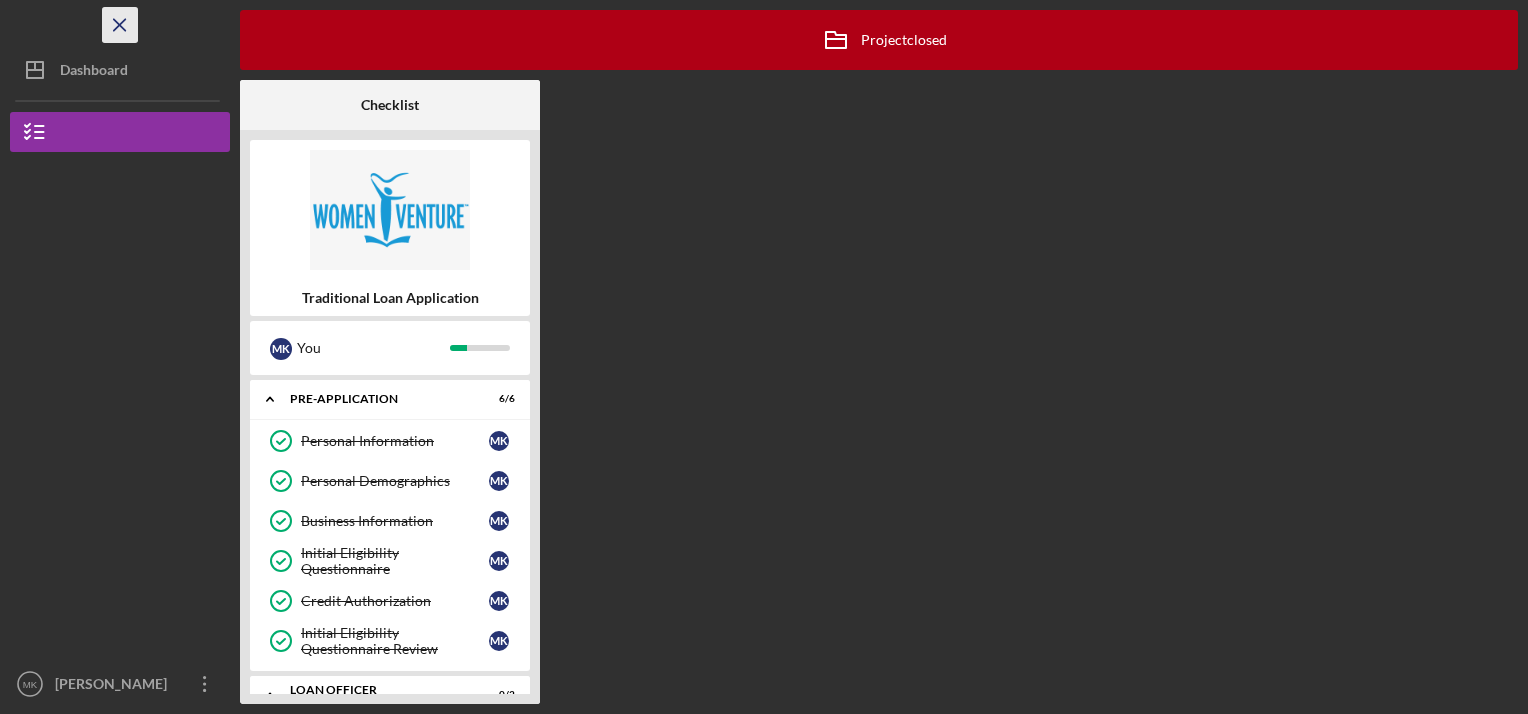 click 